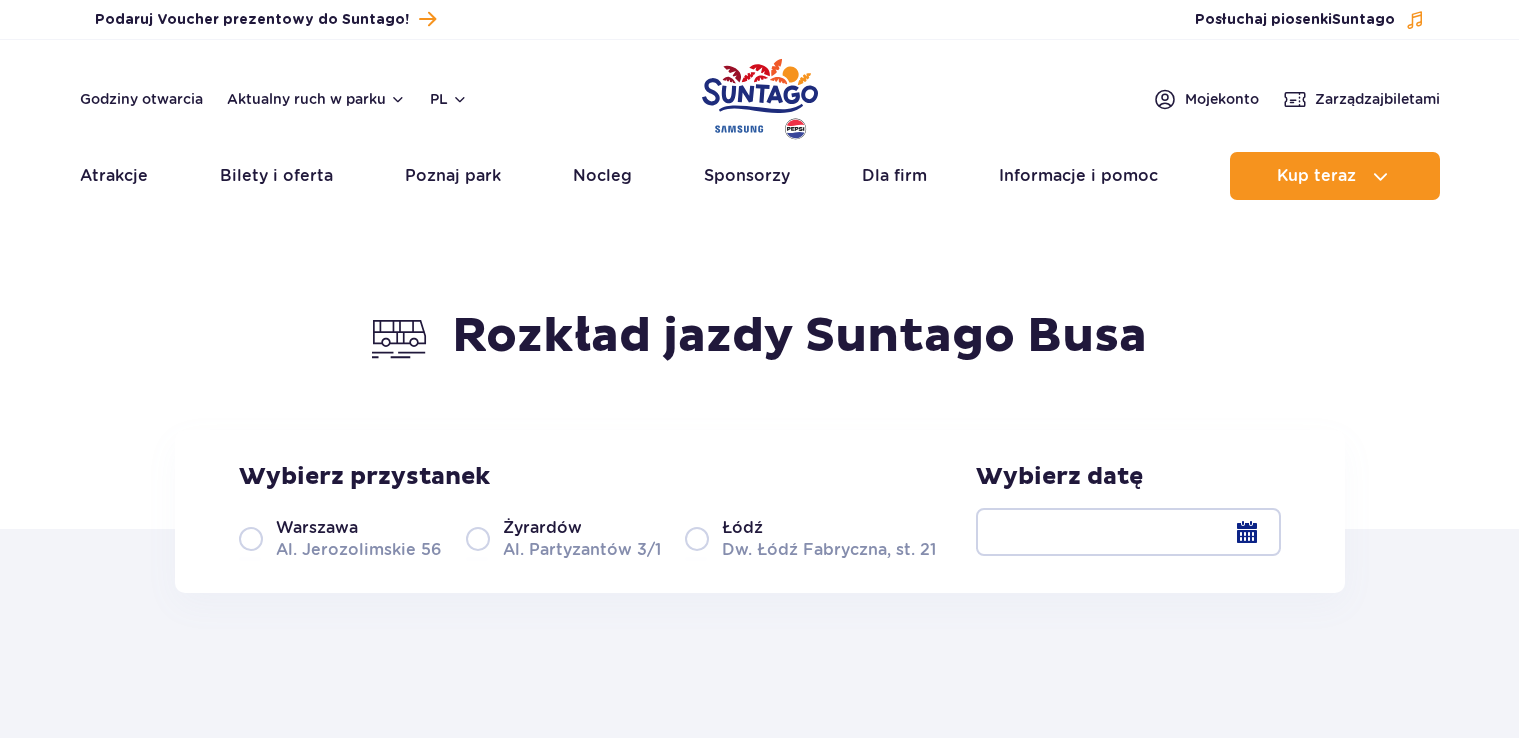scroll, scrollTop: 0, scrollLeft: 0, axis: both 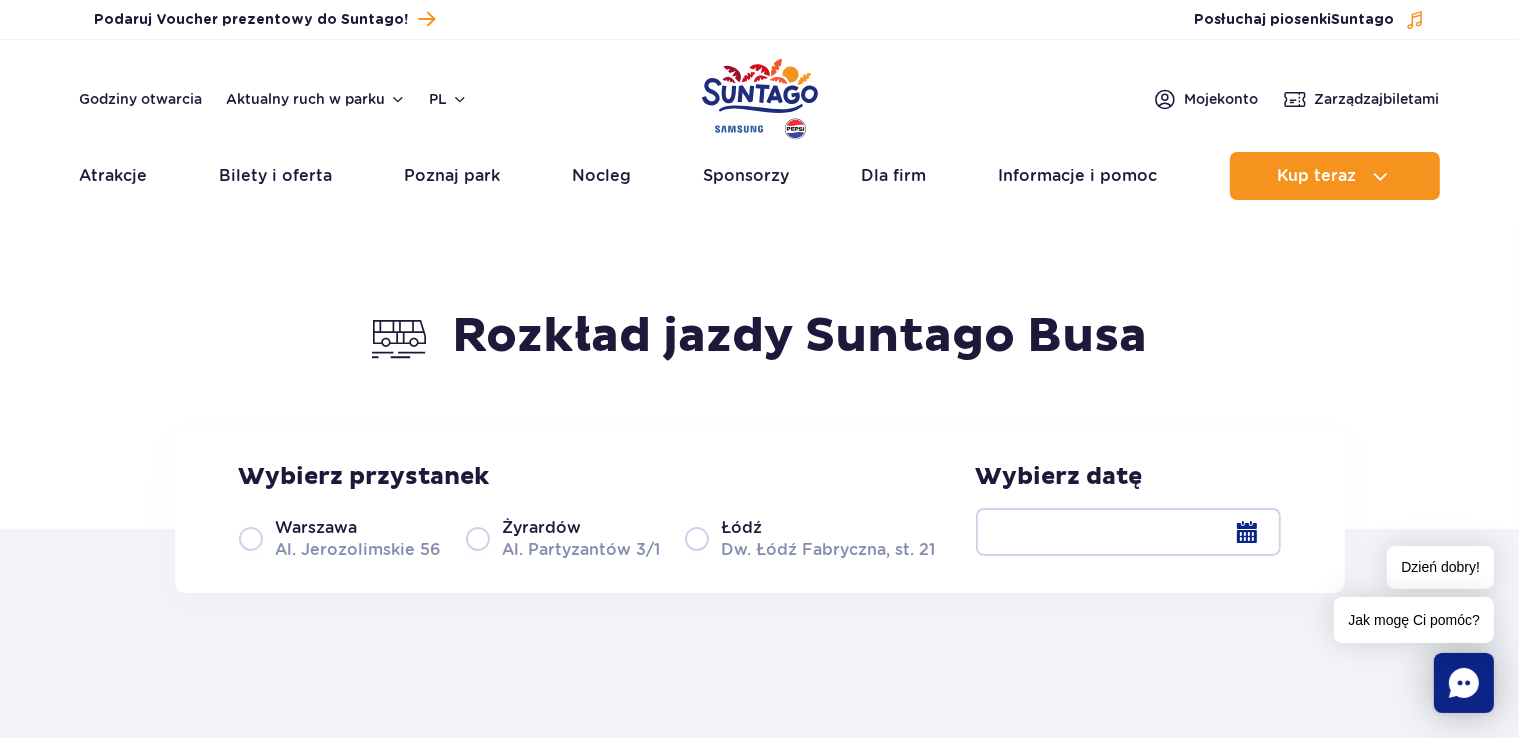 click on "Warszawa" at bounding box center (317, 528) 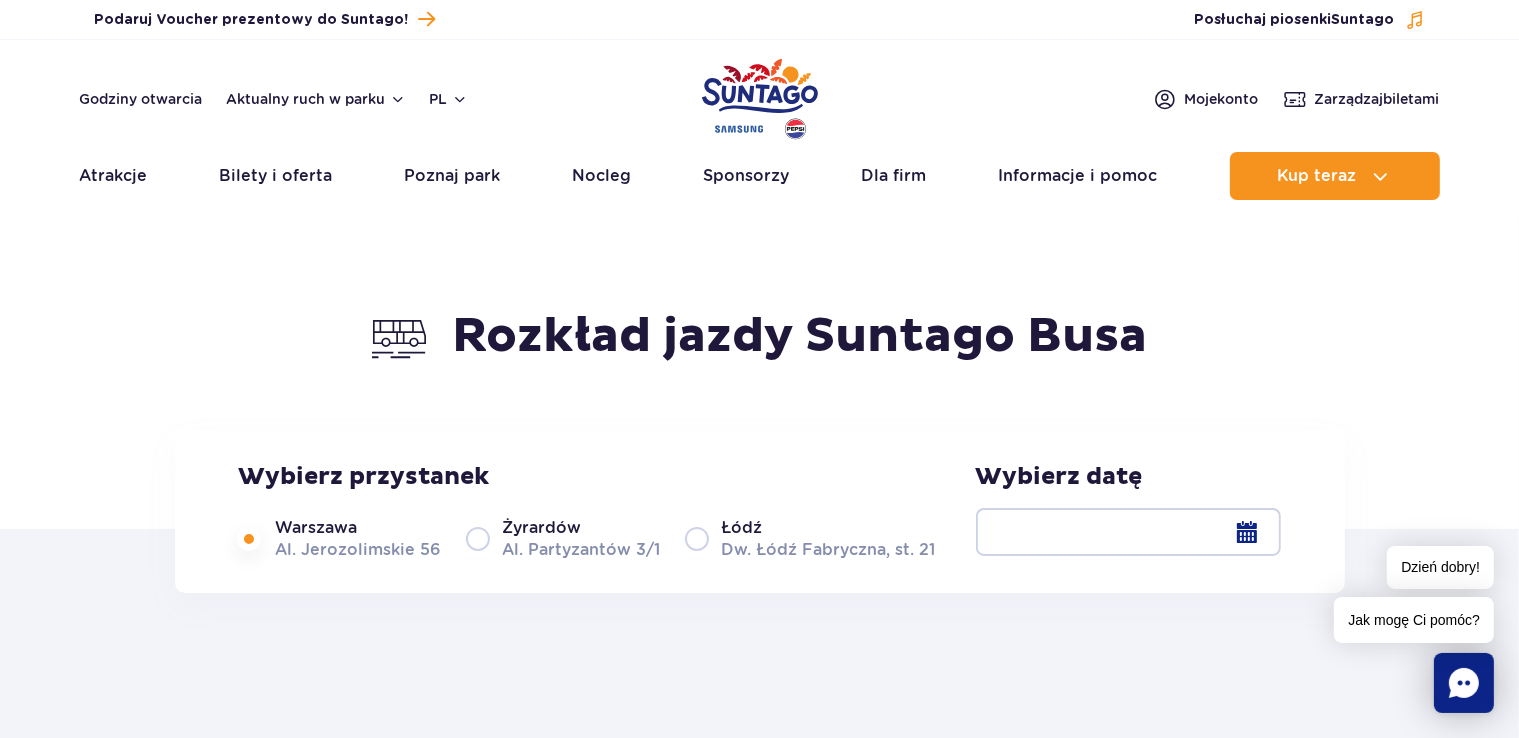 click at bounding box center [1128, 532] 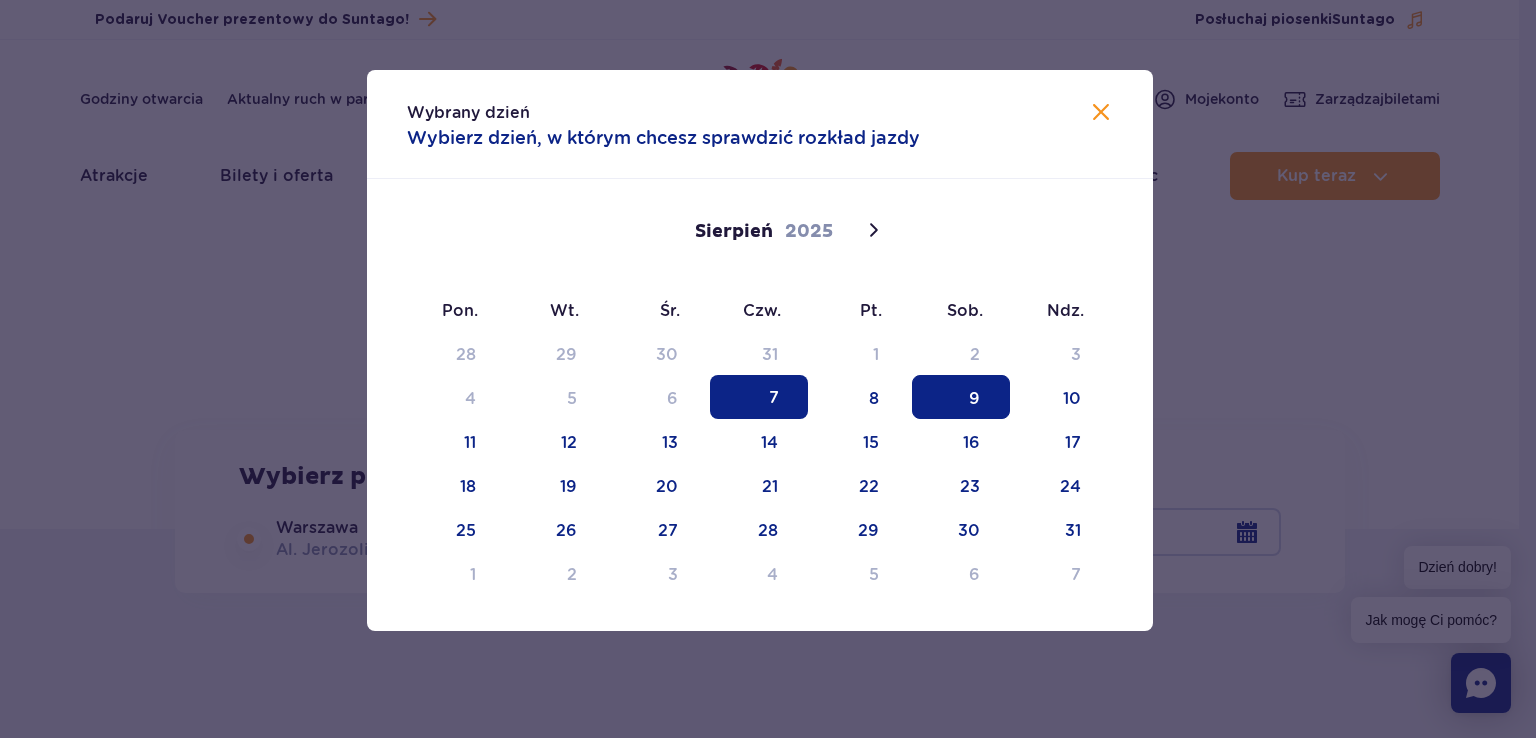 click on "9" at bounding box center [961, 397] 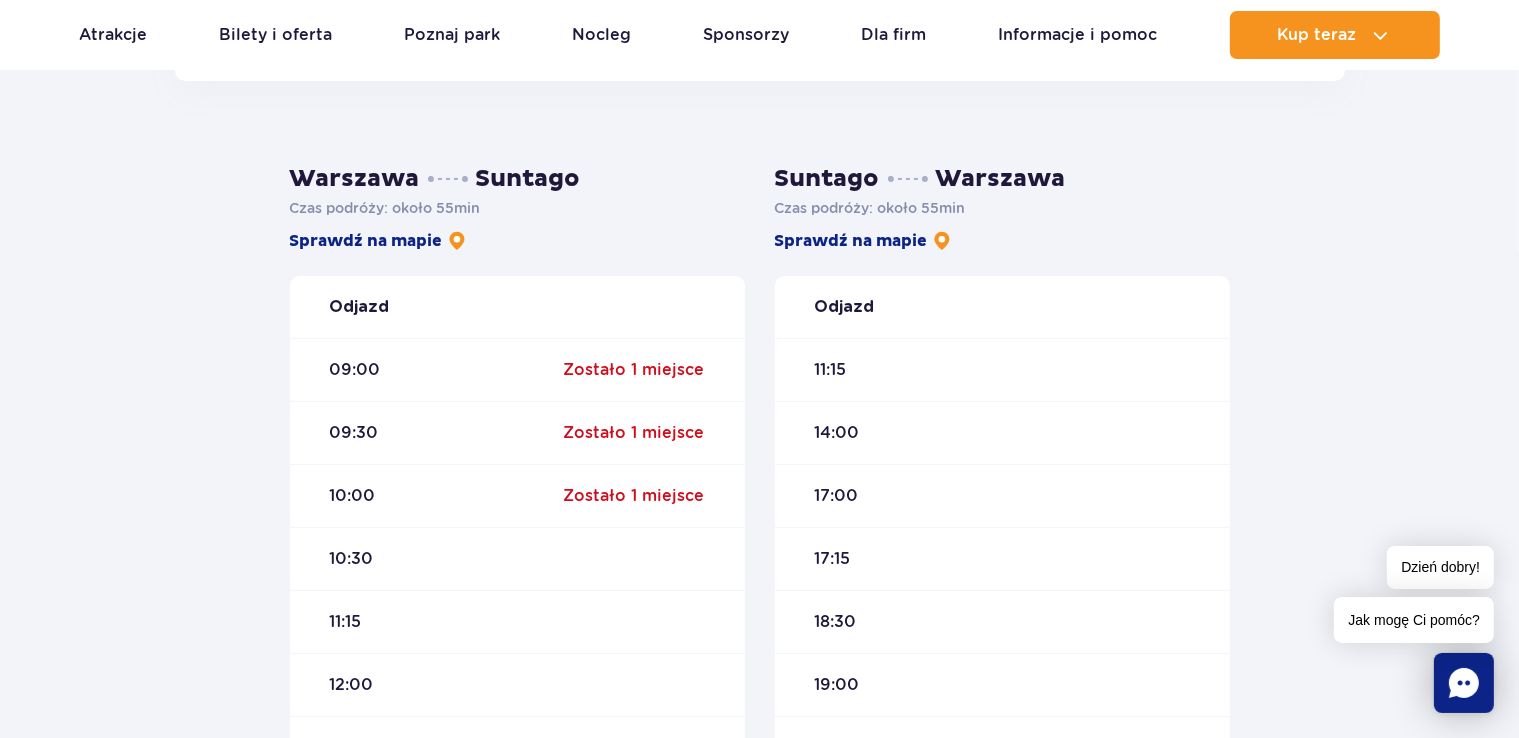 scroll, scrollTop: 500, scrollLeft: 0, axis: vertical 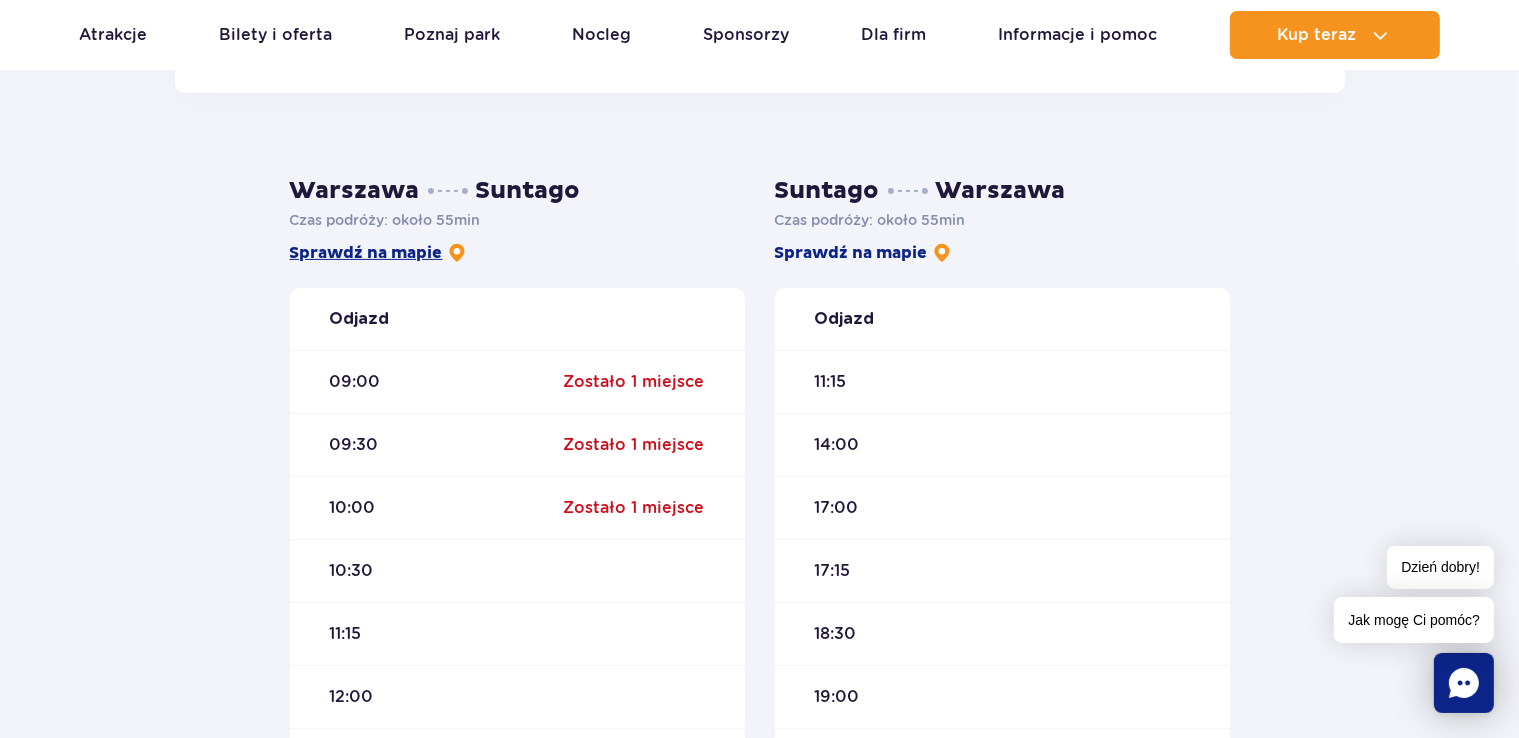 click on "Sprawdź na mapie" at bounding box center [378, 253] 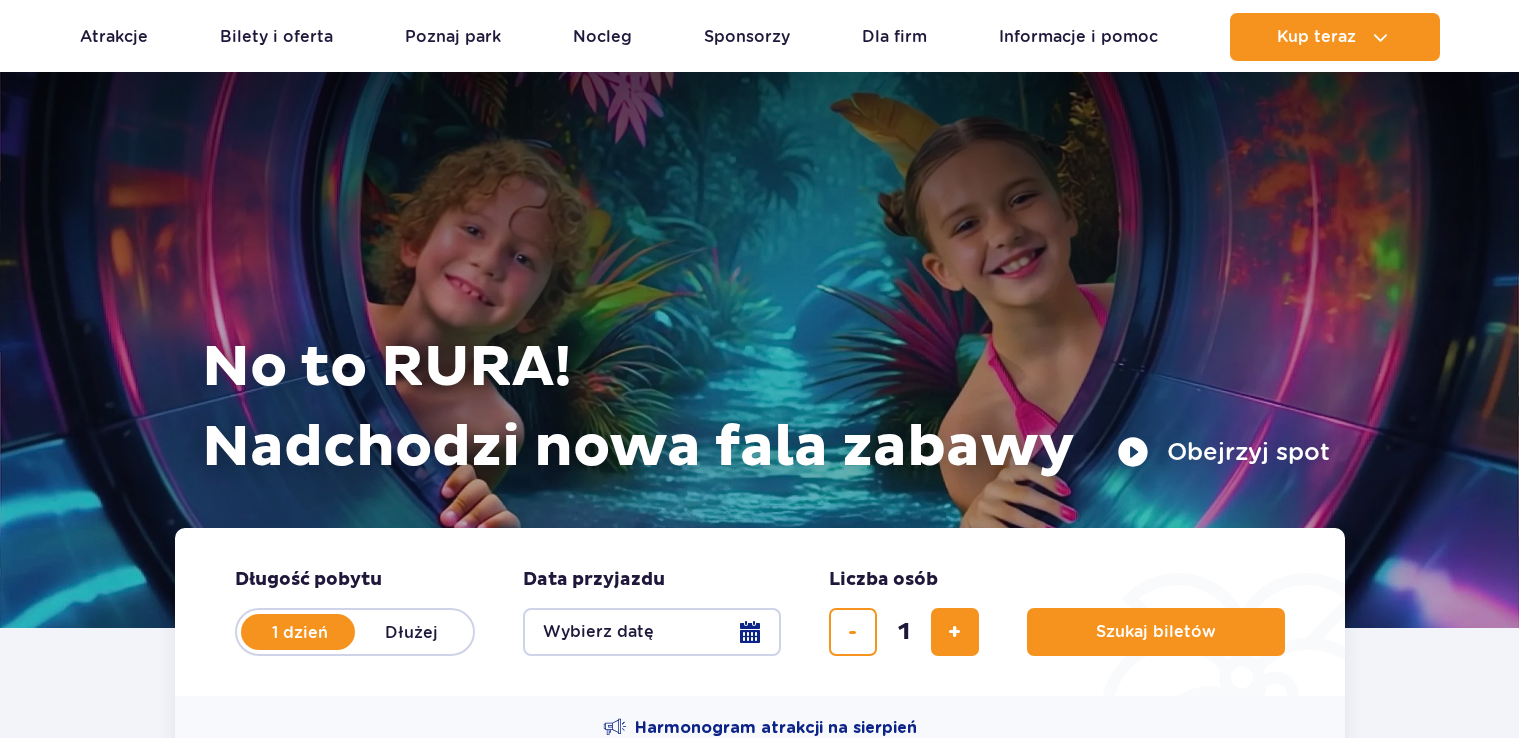 scroll, scrollTop: 2600, scrollLeft: 0, axis: vertical 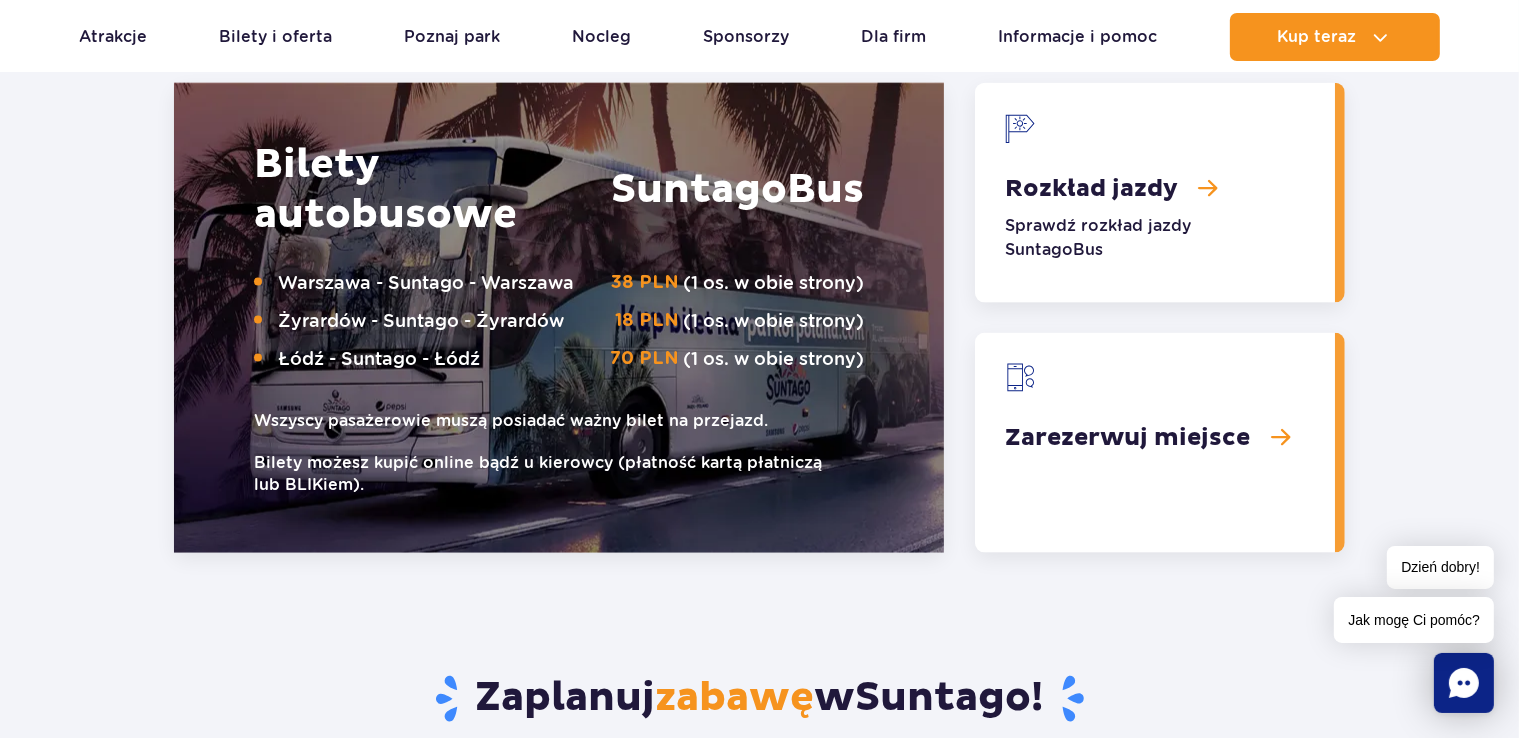 click at bounding box center (1155, 443) 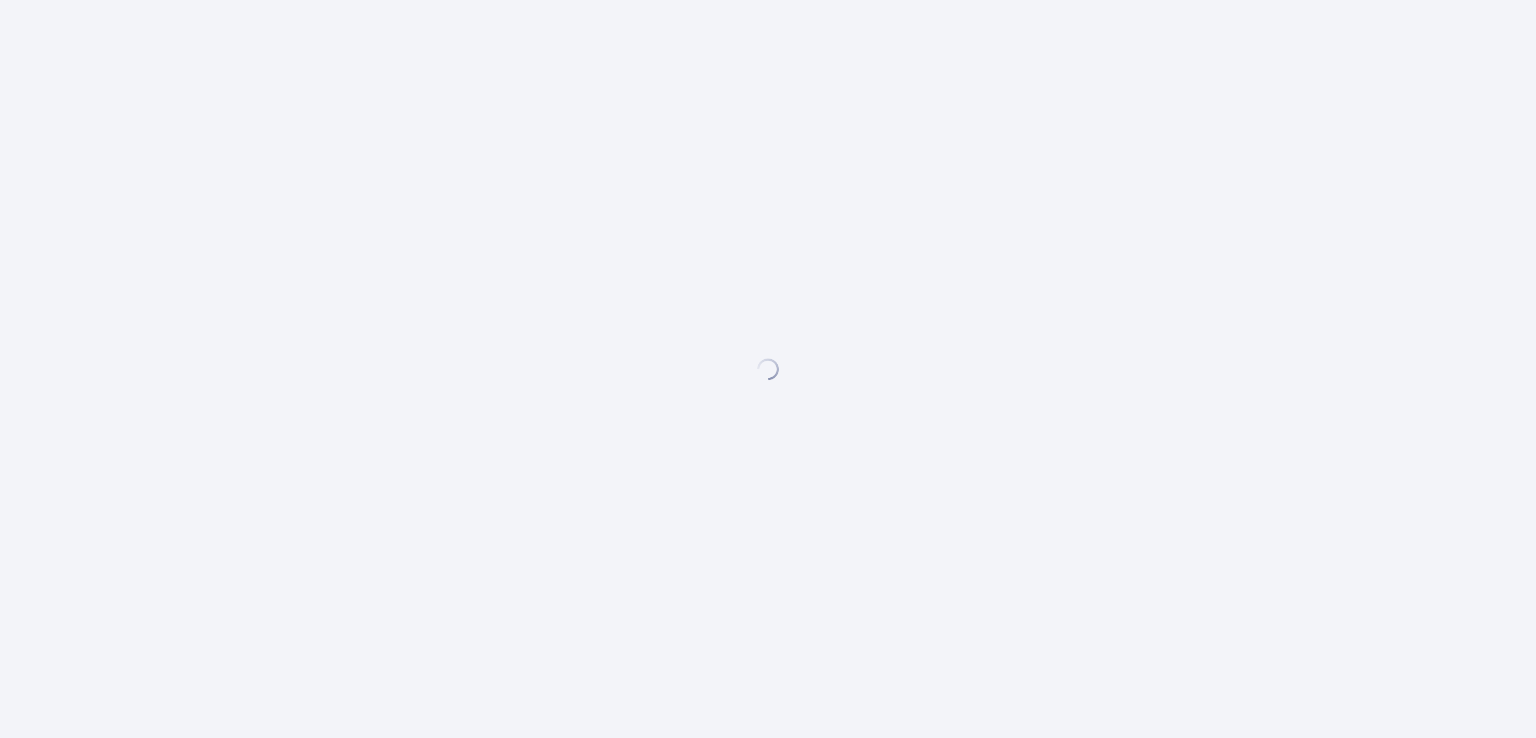 scroll, scrollTop: 0, scrollLeft: 0, axis: both 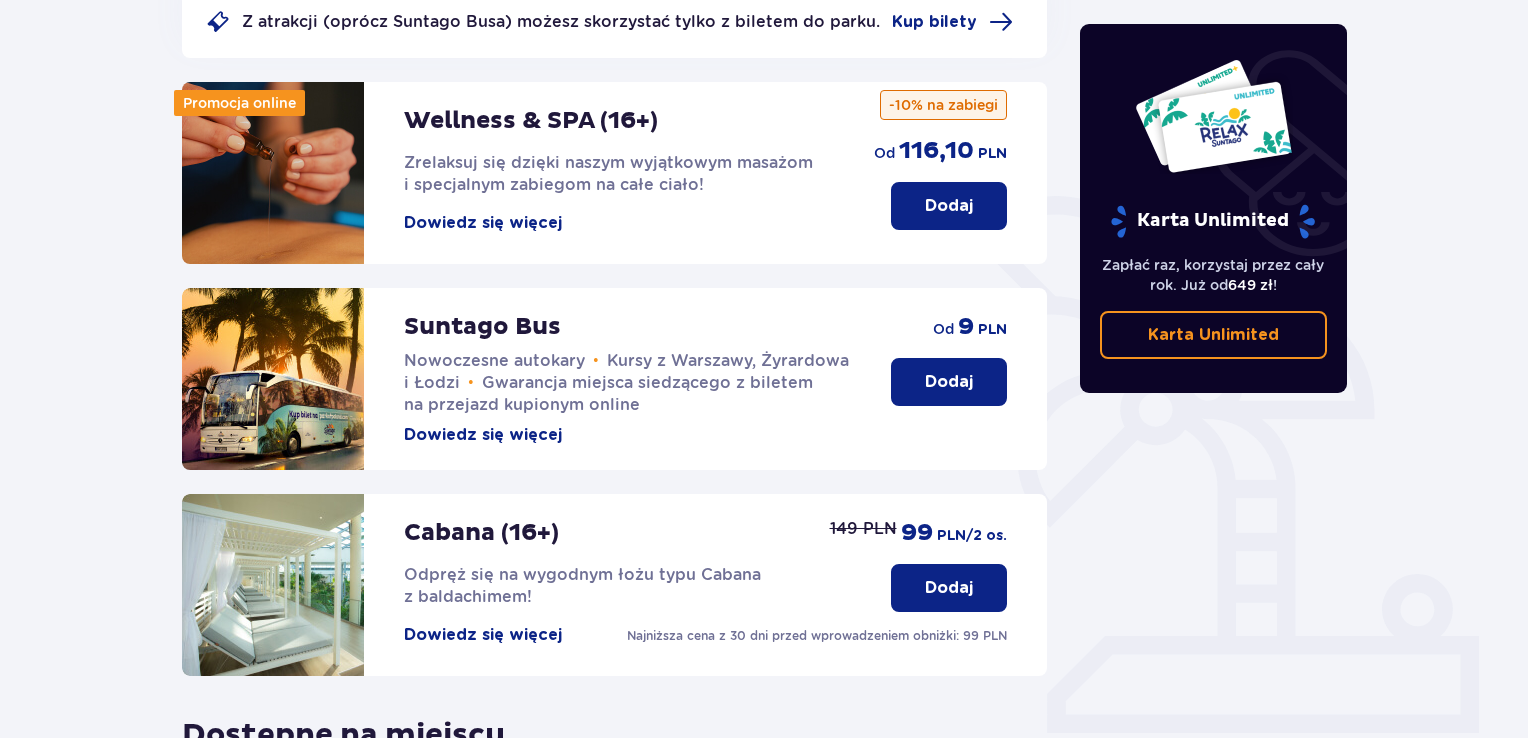 click on "Dowiedz się więcej" at bounding box center (483, 435) 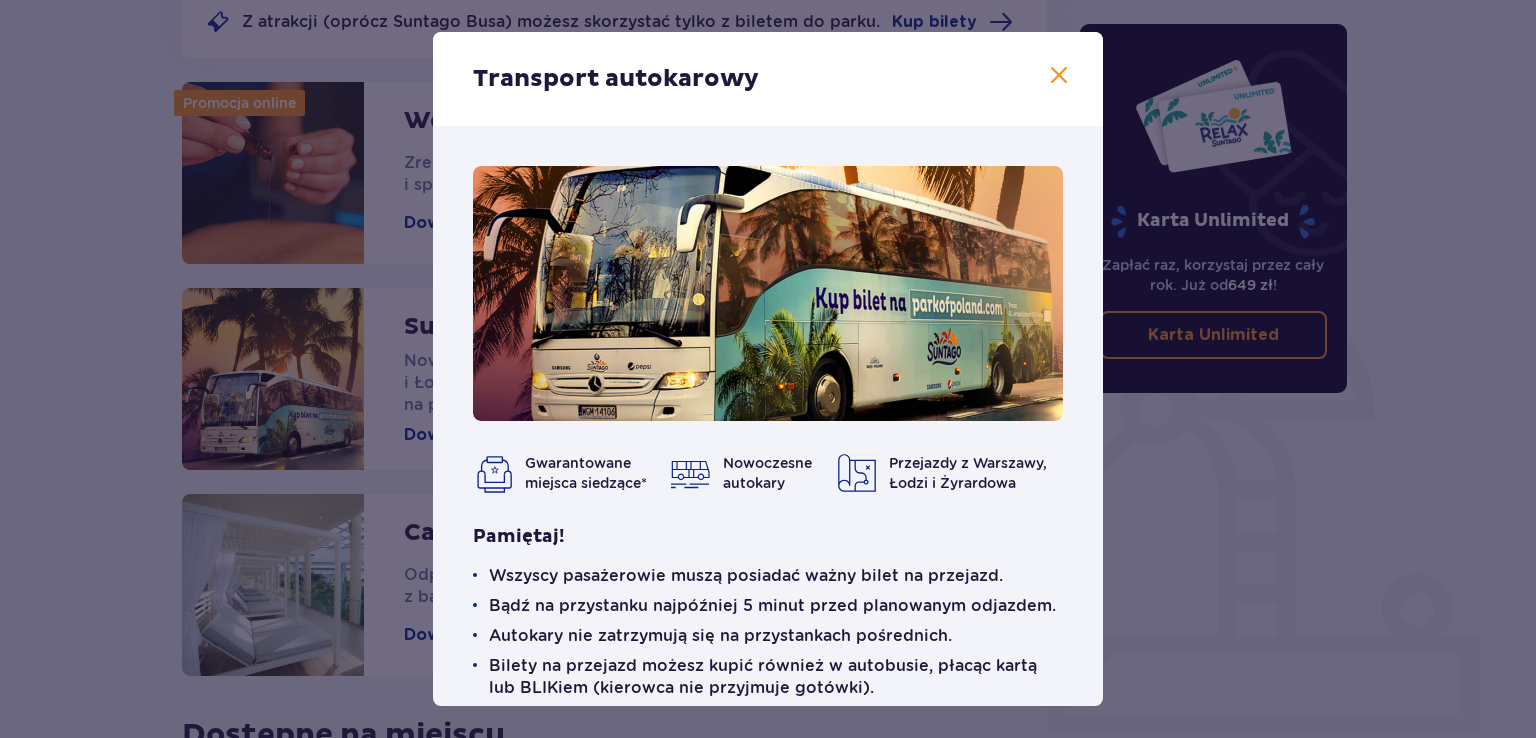 click at bounding box center [1059, 76] 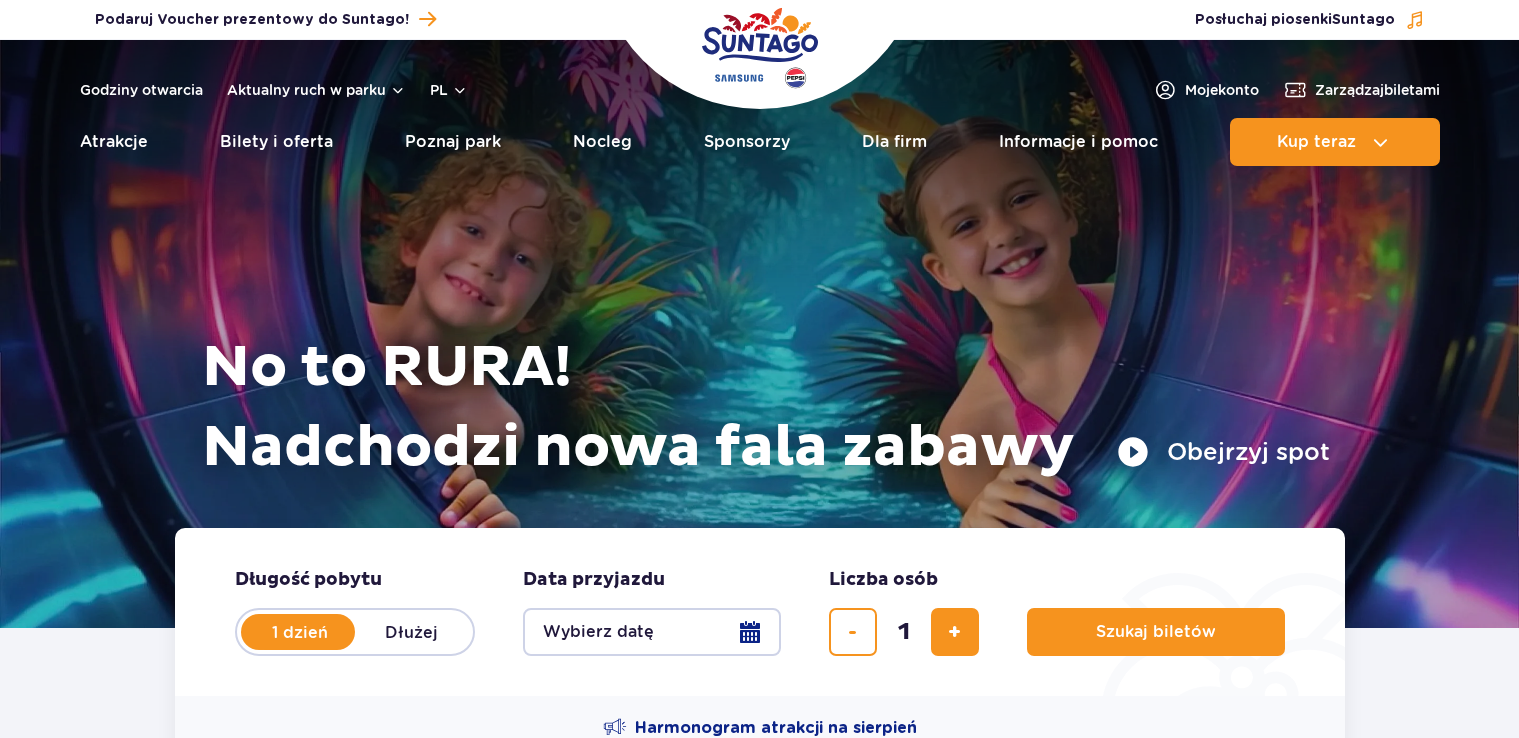 scroll, scrollTop: 0, scrollLeft: 0, axis: both 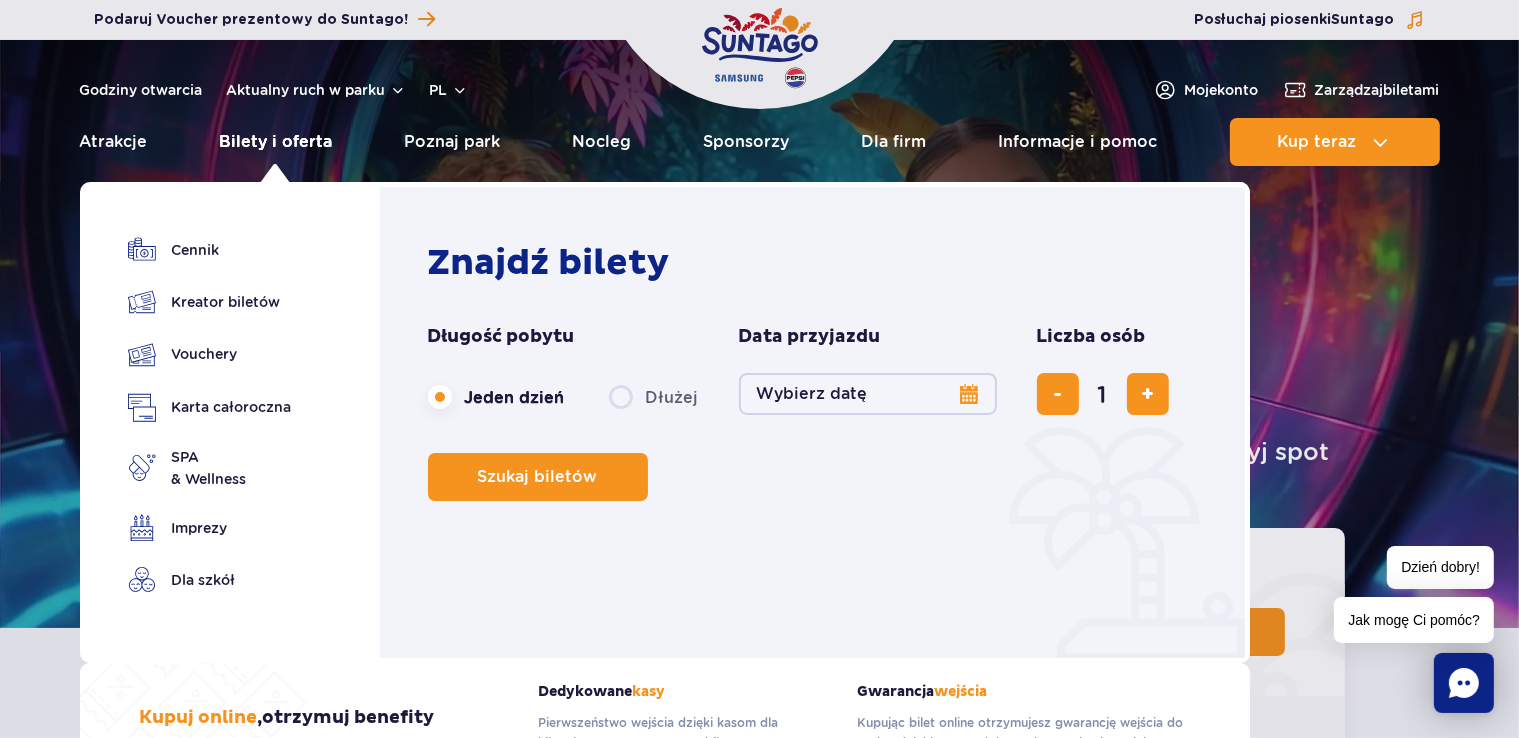 click on "Bilety i oferta" at bounding box center (276, 142) 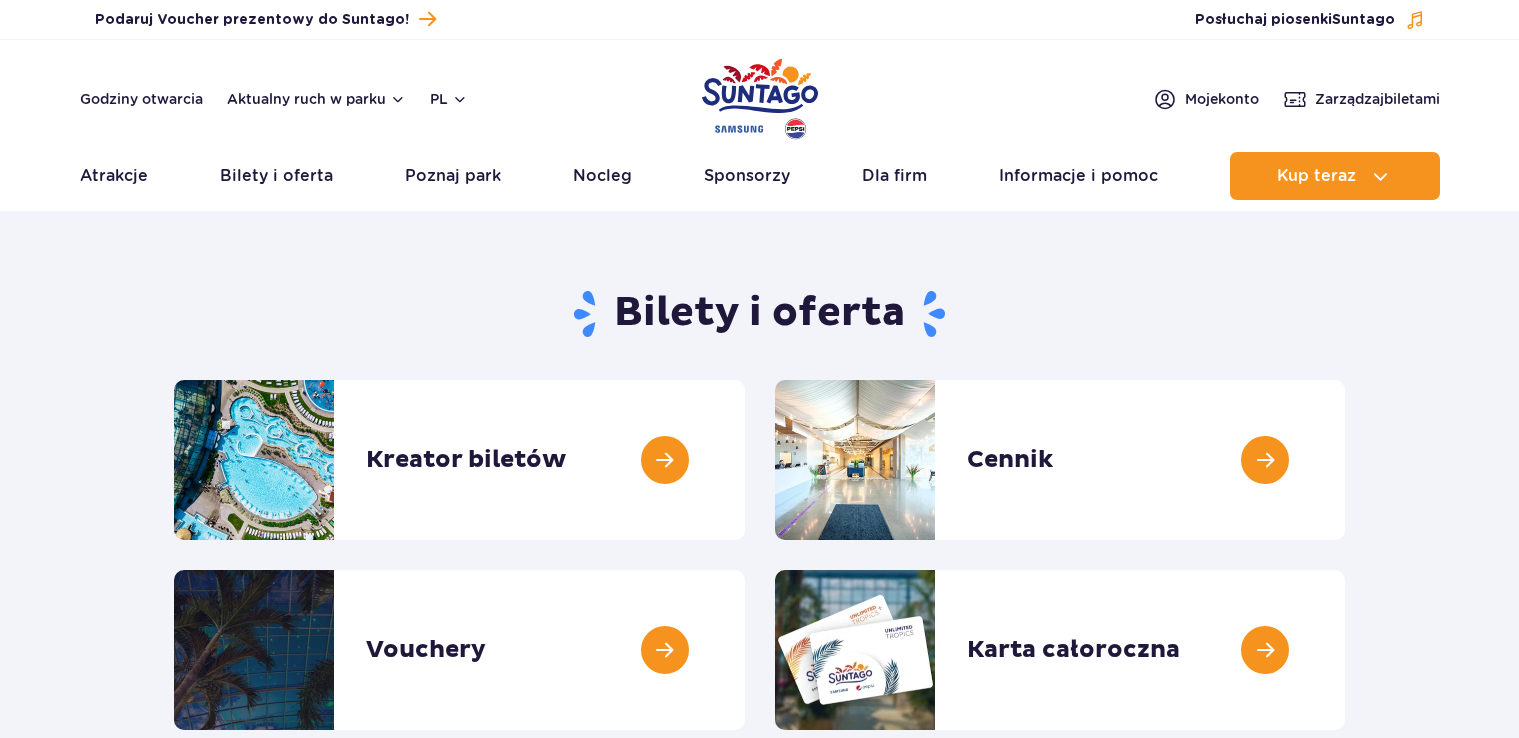 scroll, scrollTop: 0, scrollLeft: 0, axis: both 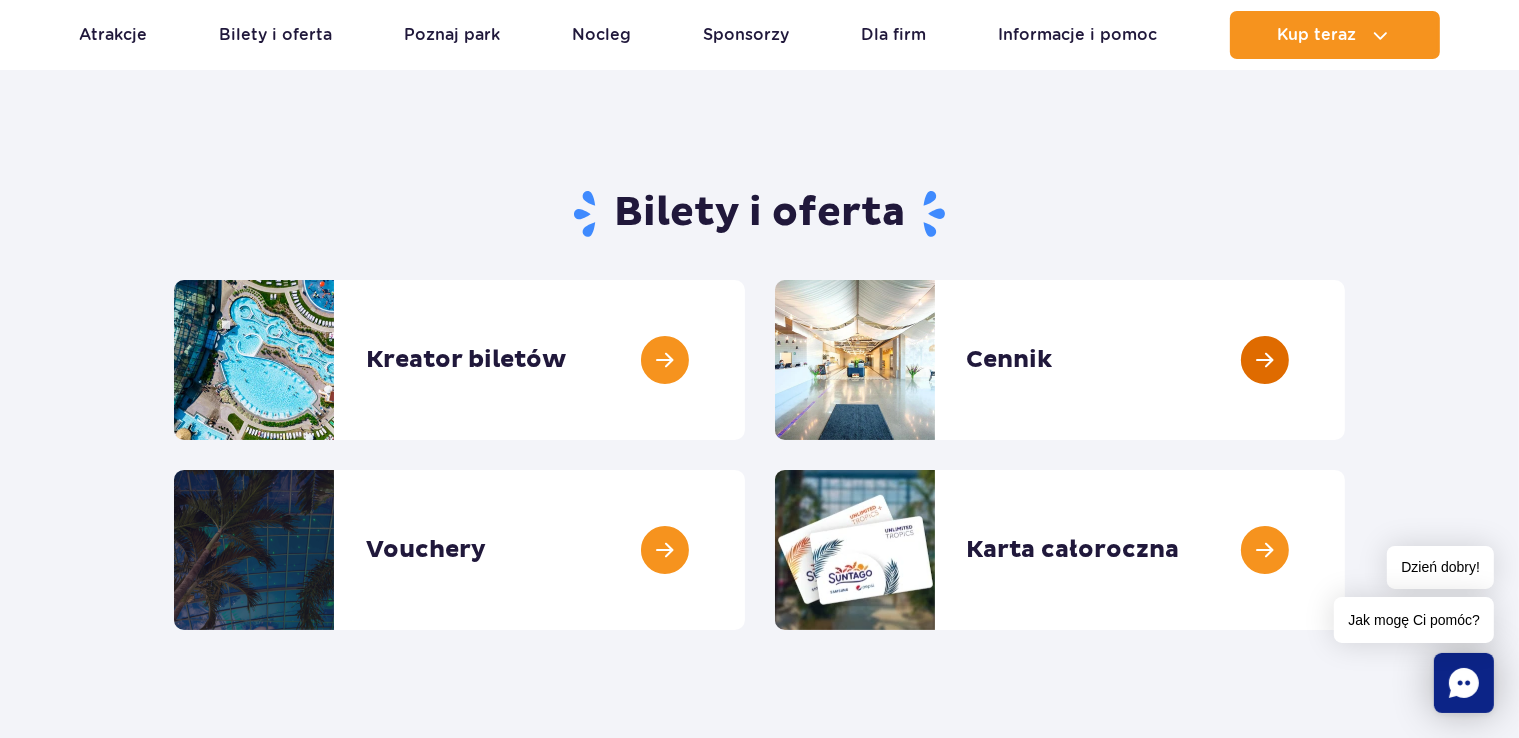 click at bounding box center (1345, 360) 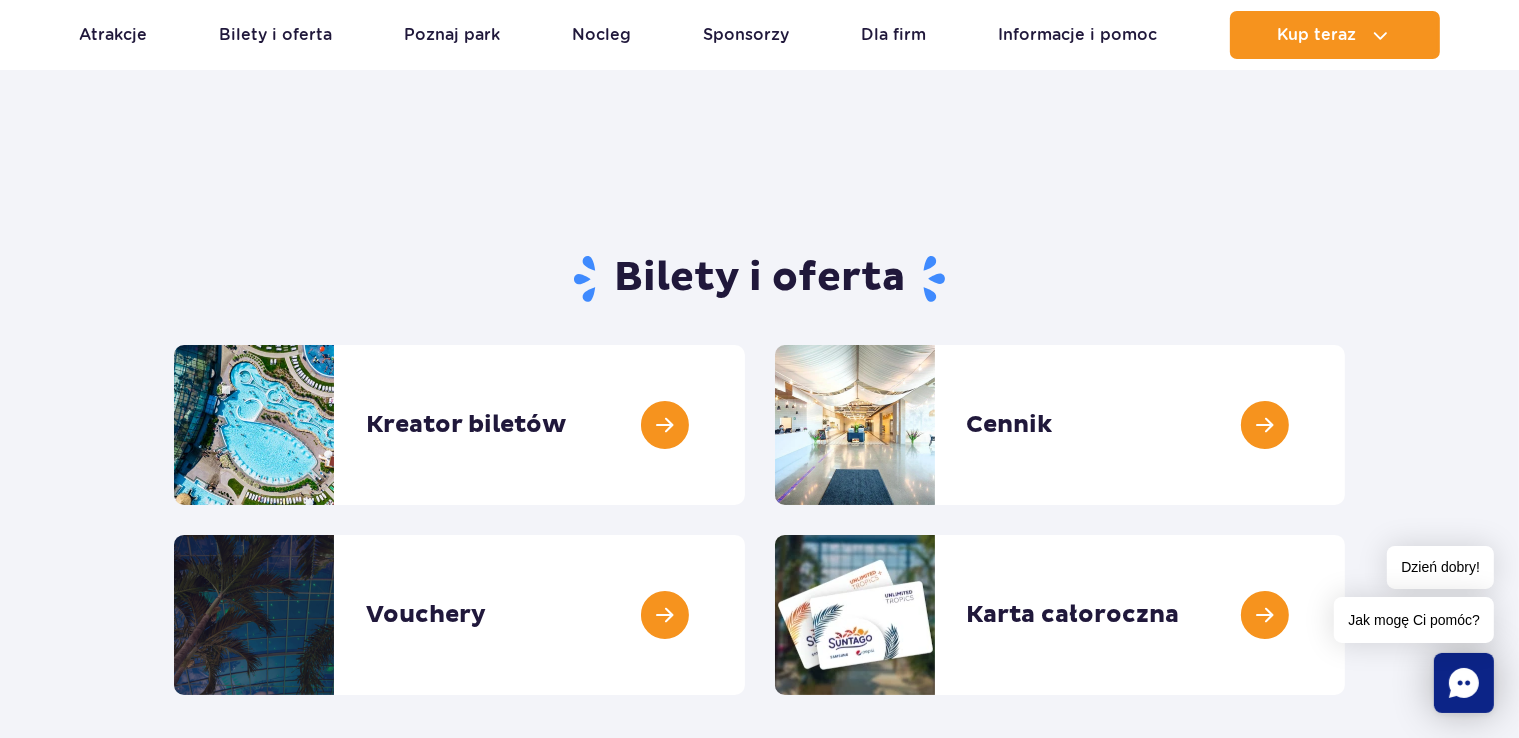 scroll, scrollTop: 0, scrollLeft: 0, axis: both 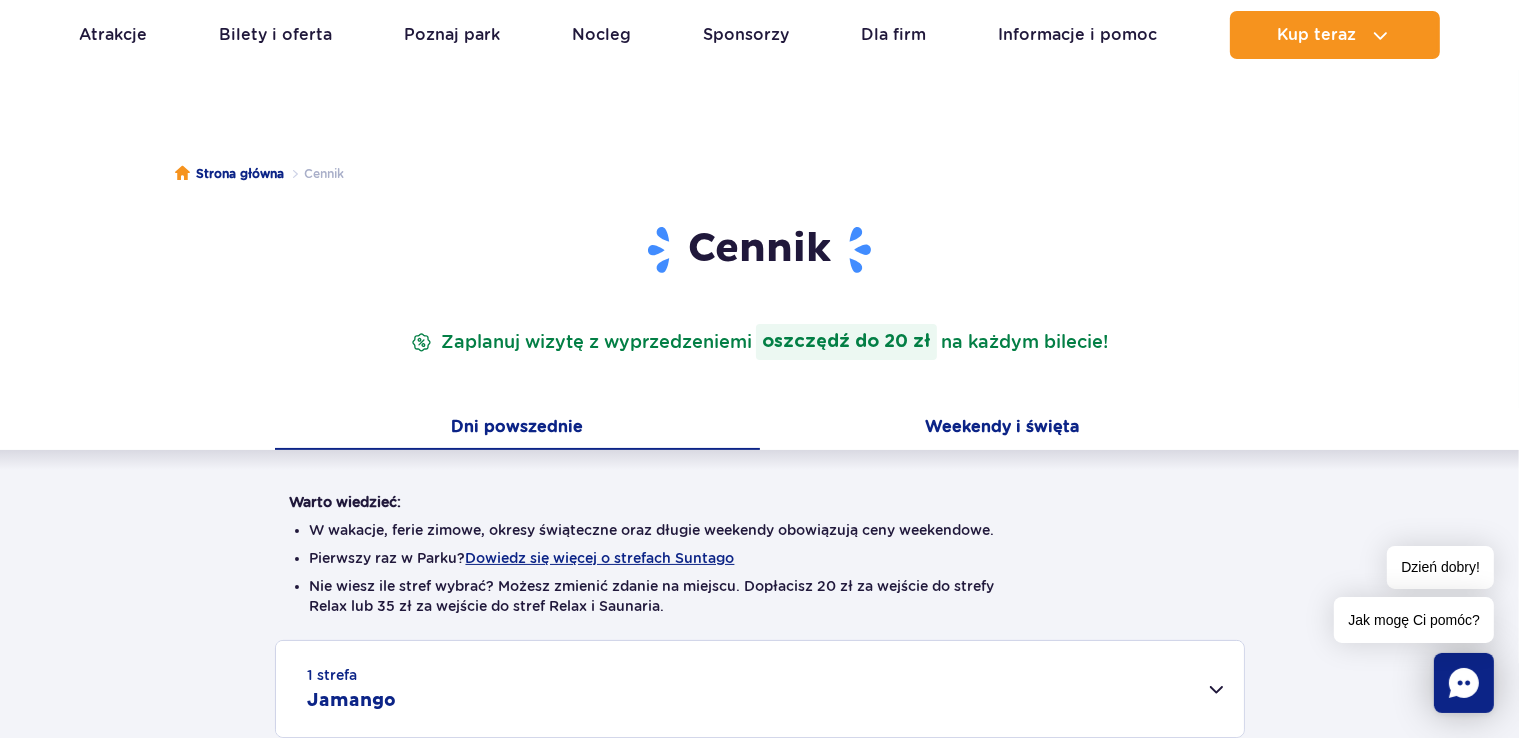 click on "Weekendy i święta" at bounding box center [1002, 429] 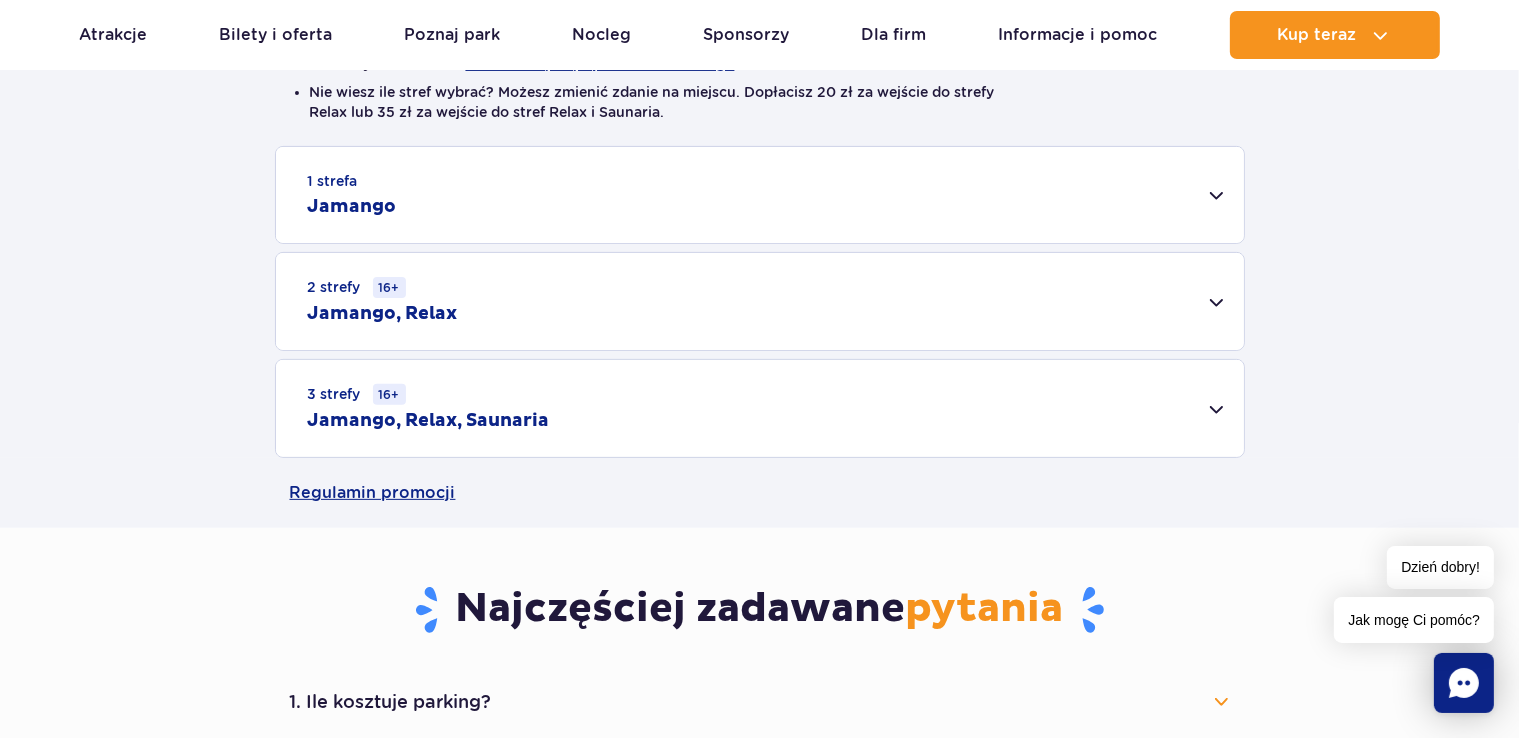 scroll, scrollTop: 500, scrollLeft: 0, axis: vertical 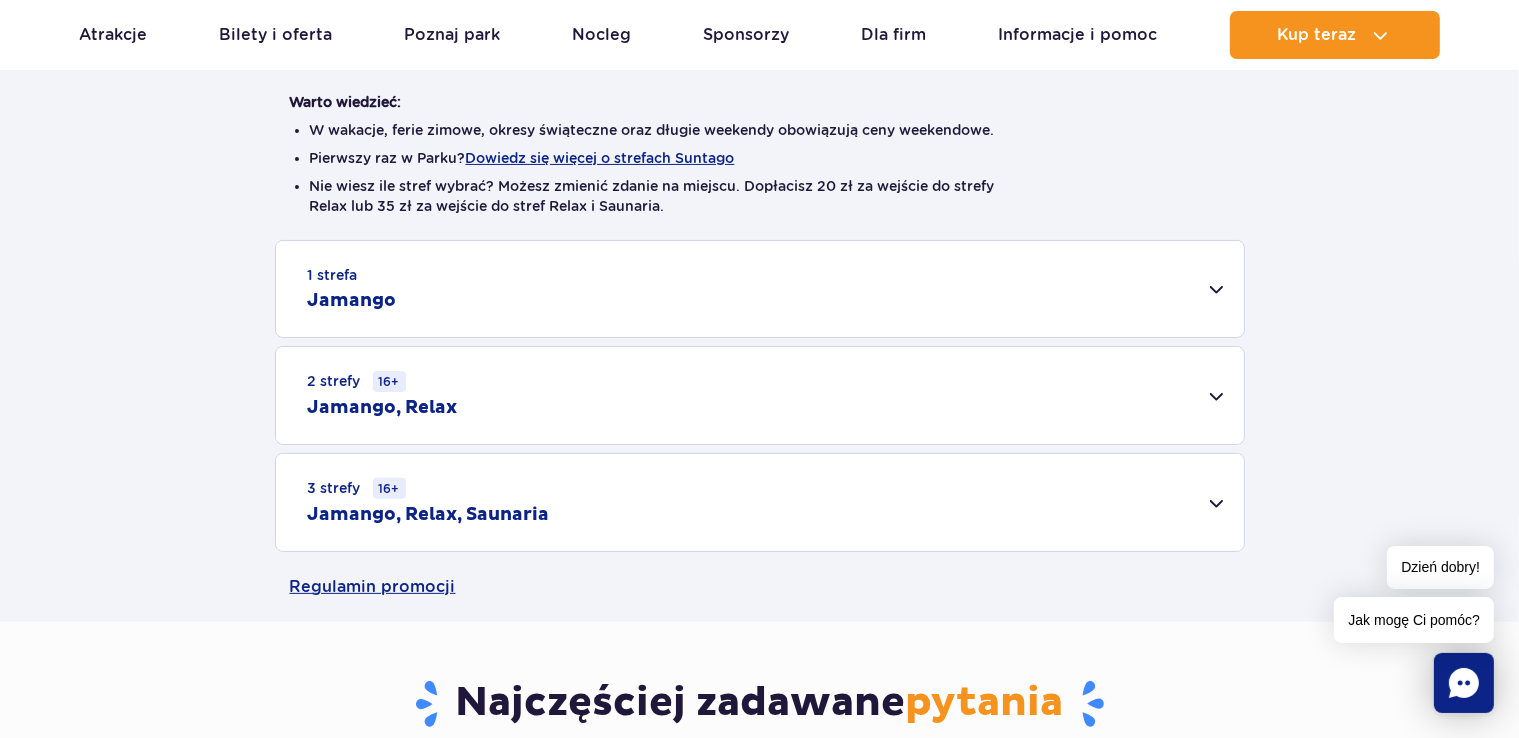 click on "2 strefy  16+
Jamango, Relax" at bounding box center (760, 395) 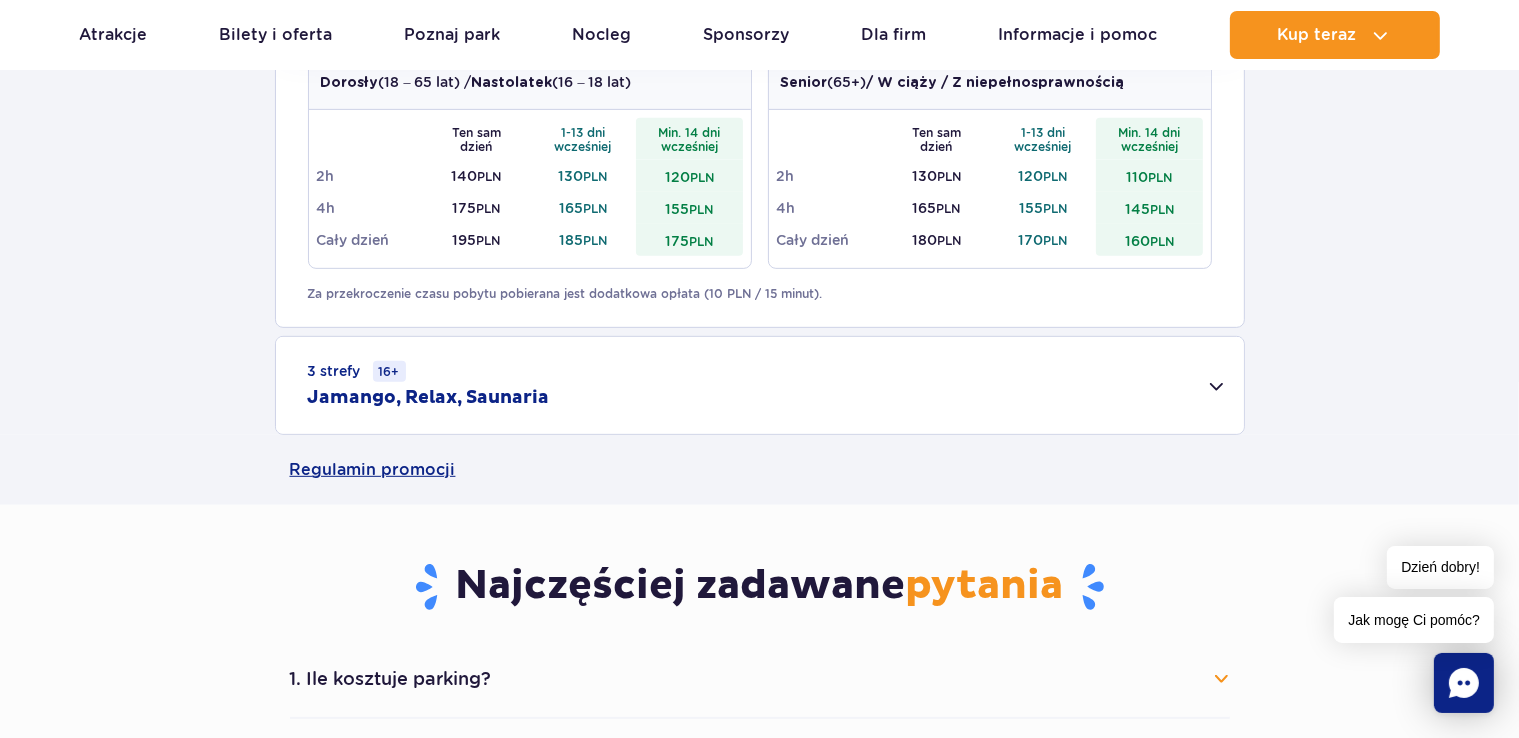 scroll, scrollTop: 900, scrollLeft: 0, axis: vertical 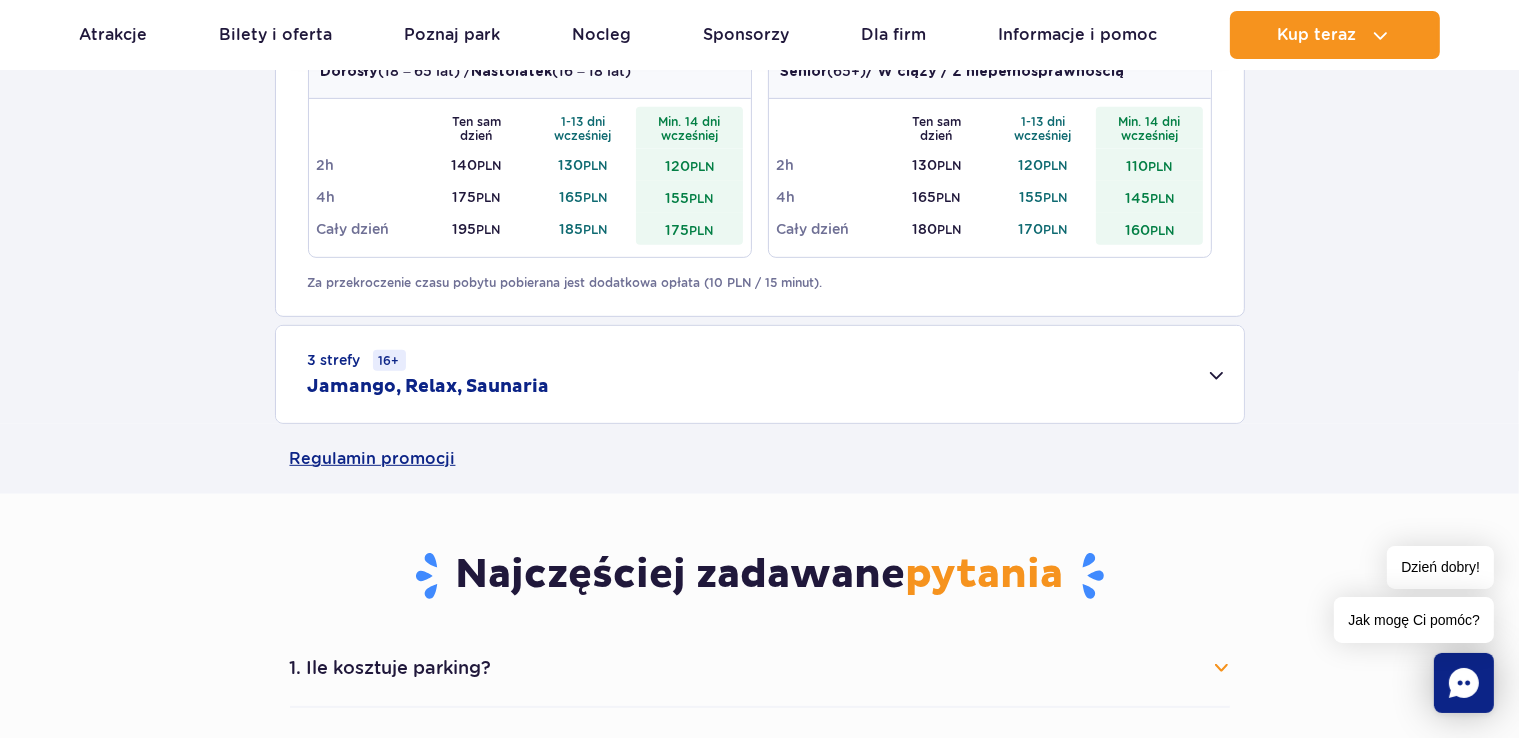 click on "3 strefy  16+
Jamango, Relax, Saunaria" at bounding box center [760, 374] 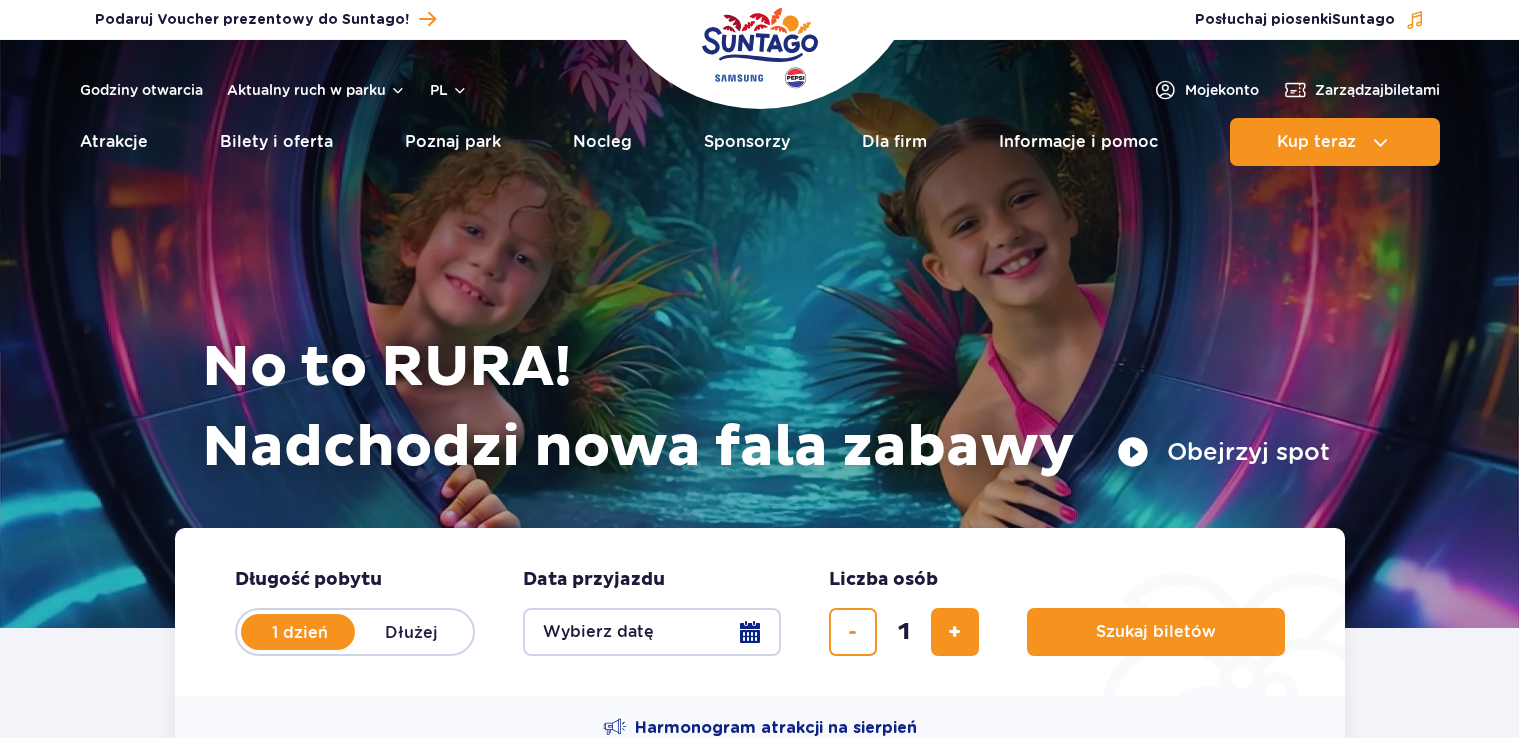 scroll, scrollTop: 0, scrollLeft: 0, axis: both 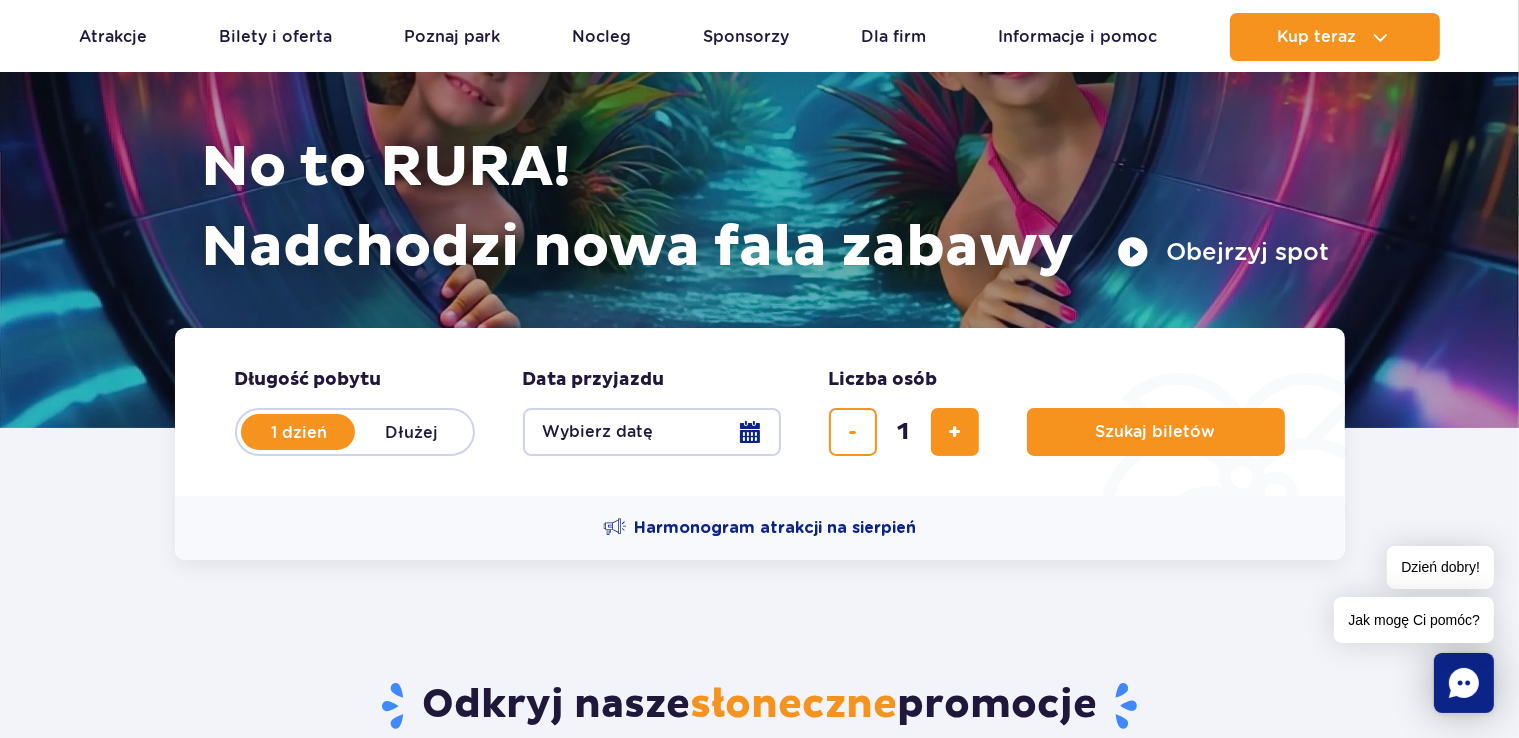 click on "Wybierz datę" at bounding box center (652, 432) 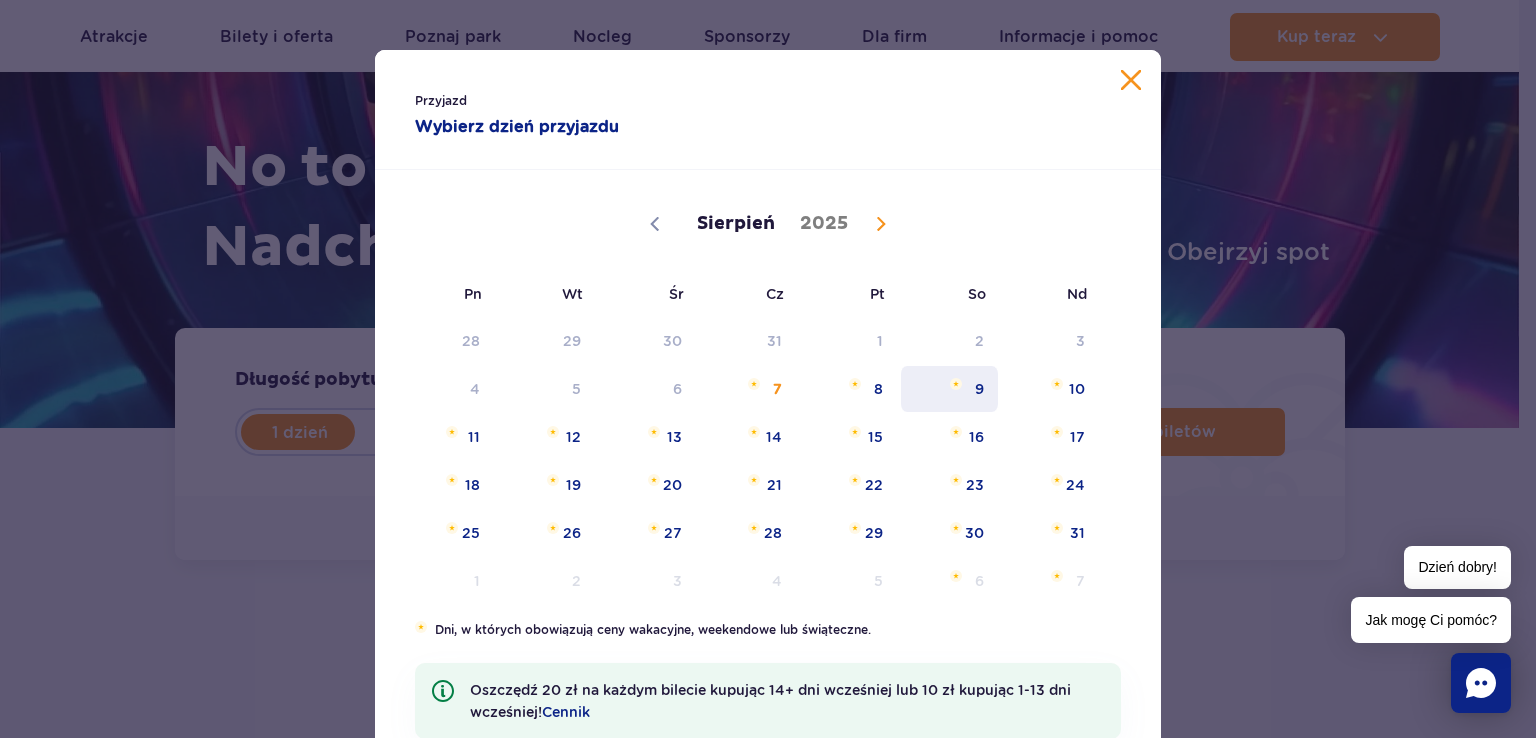 click on "9" at bounding box center [949, 389] 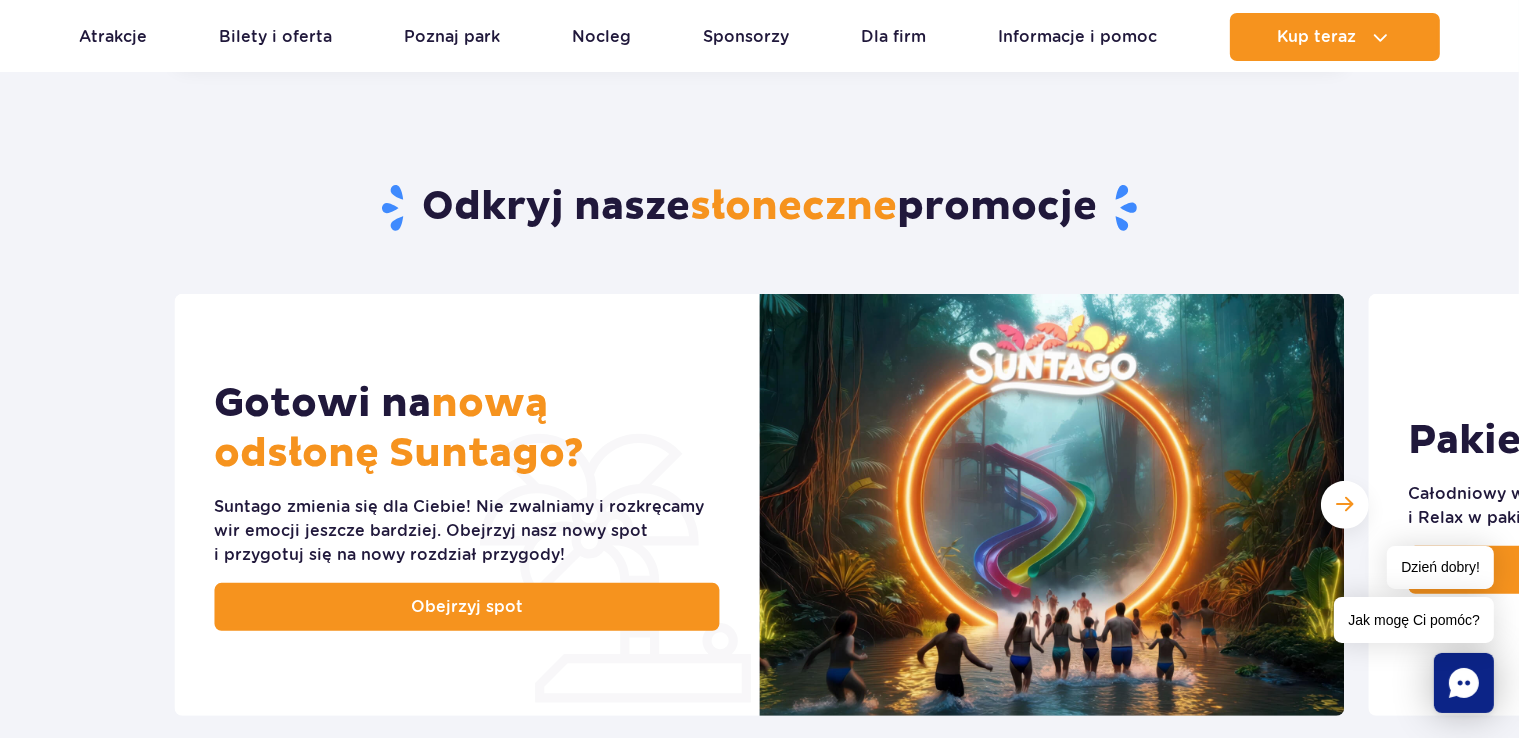 scroll, scrollTop: 400, scrollLeft: 0, axis: vertical 